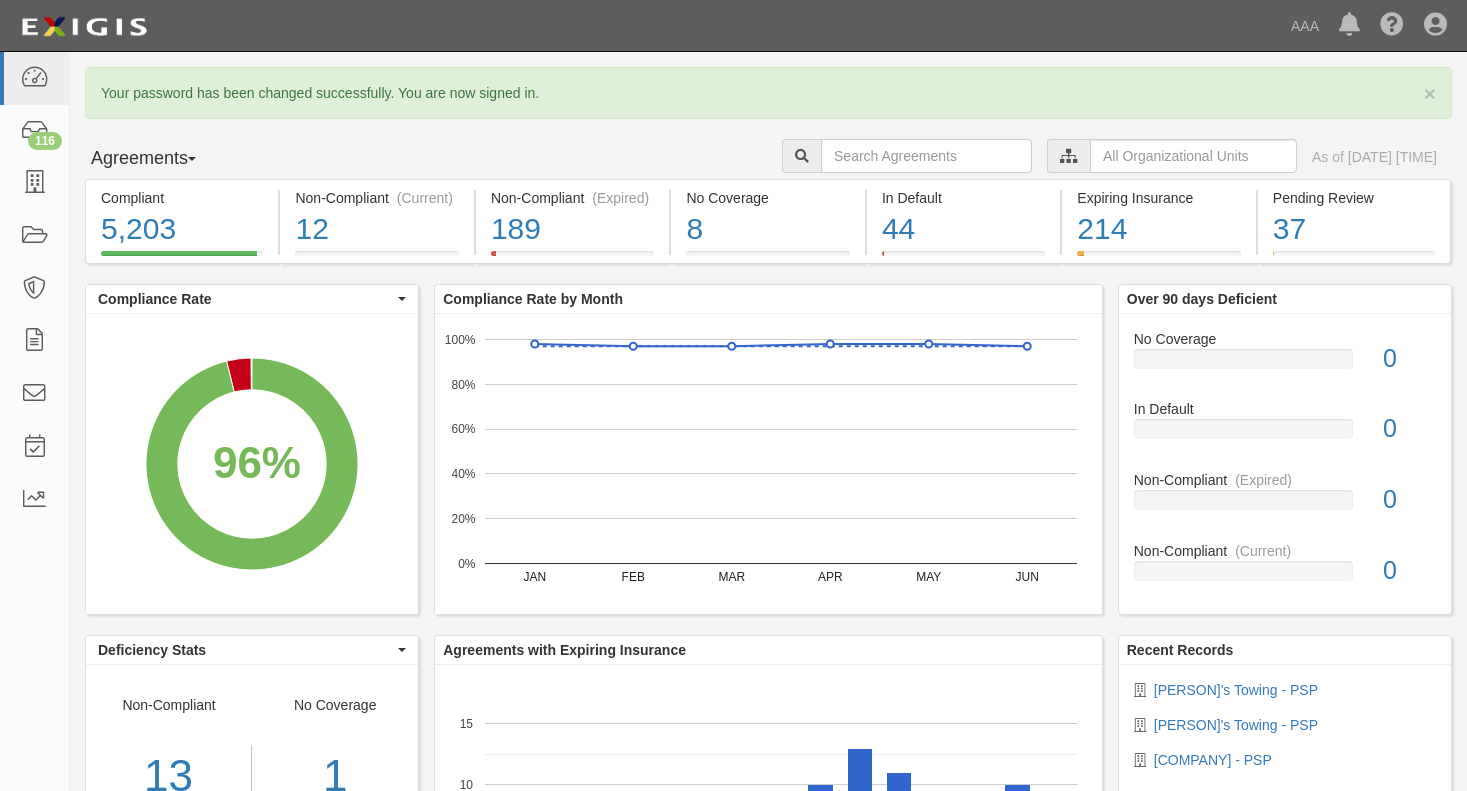 scroll, scrollTop: 0, scrollLeft: 0, axis: both 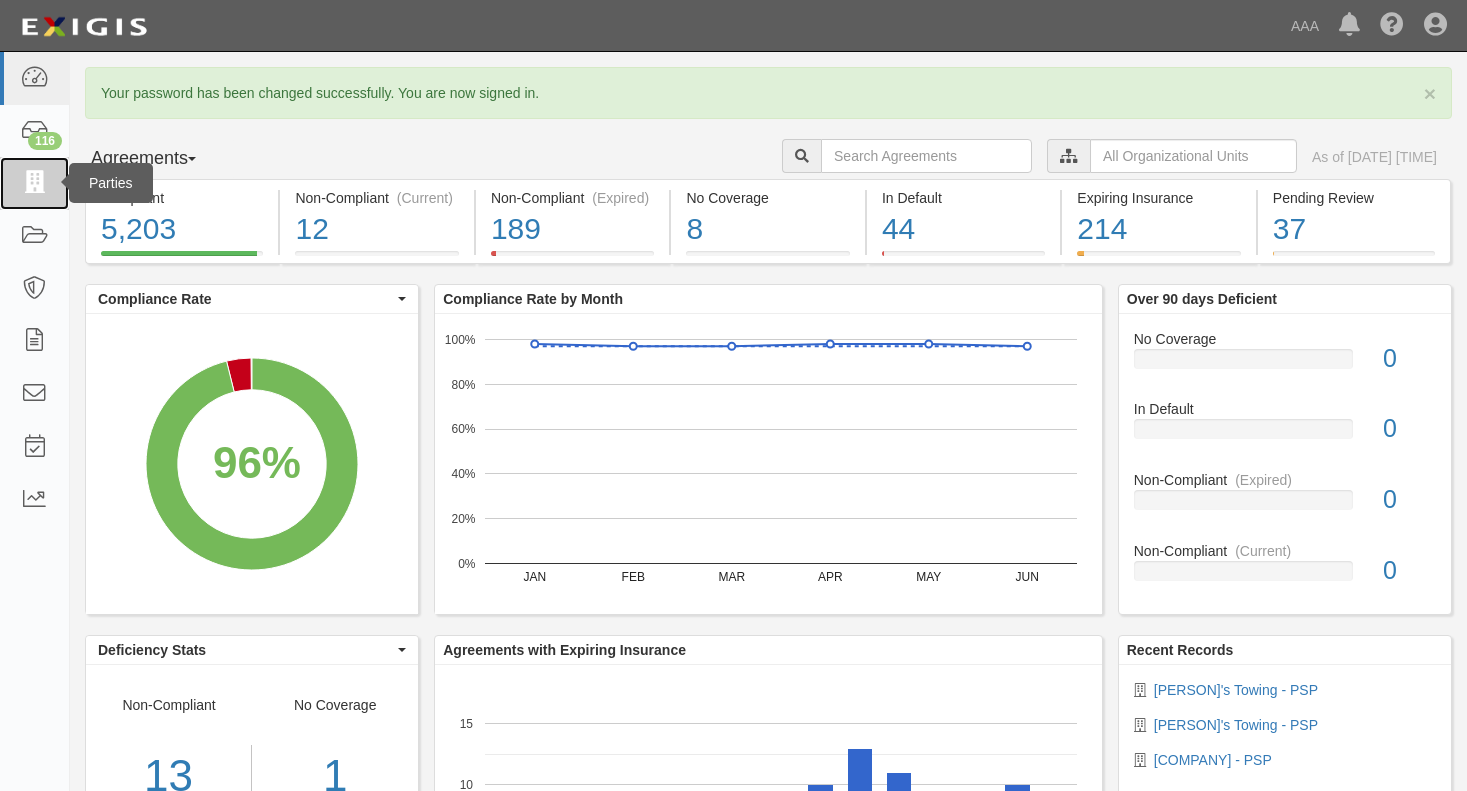 click at bounding box center (34, 183) 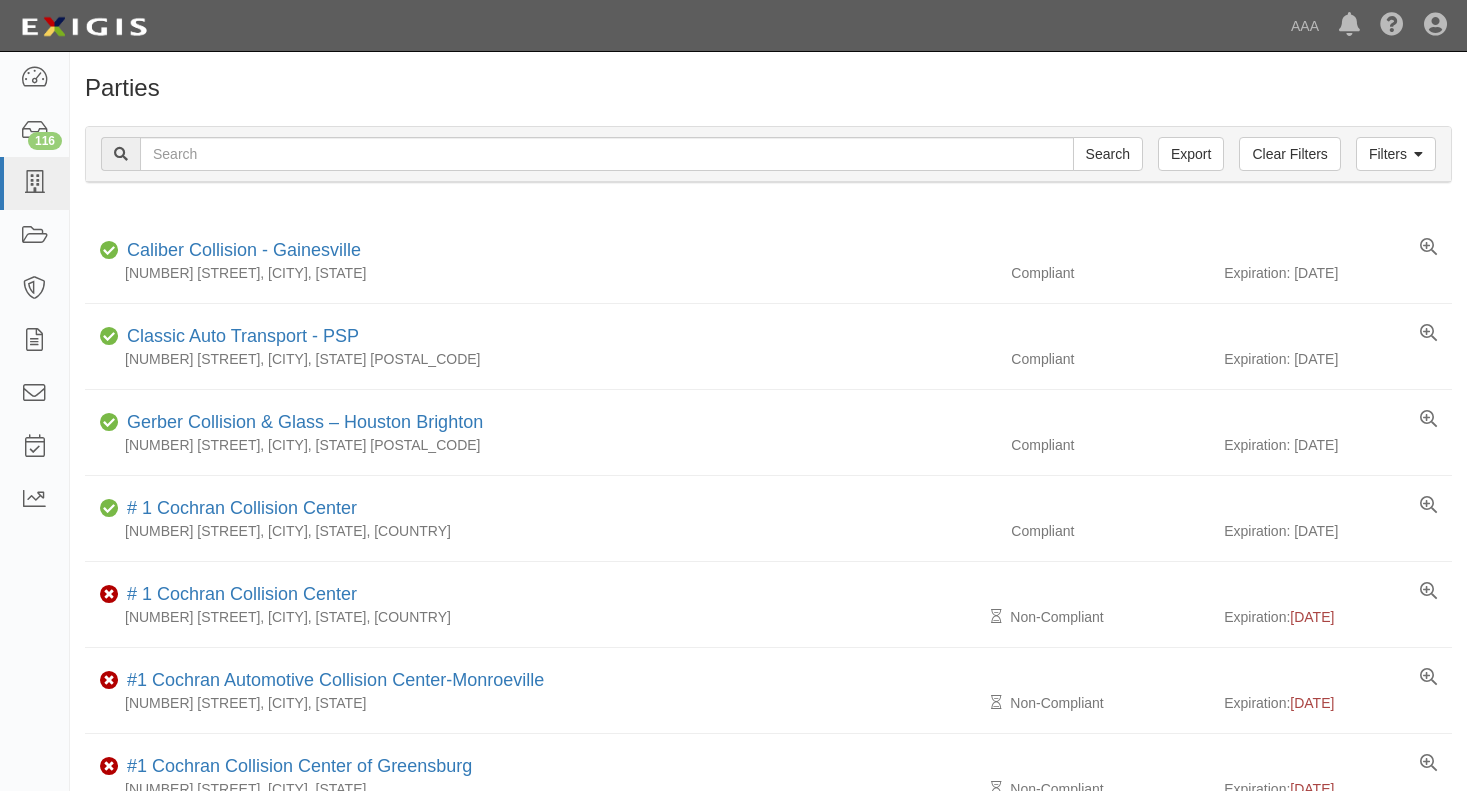 scroll, scrollTop: 0, scrollLeft: 0, axis: both 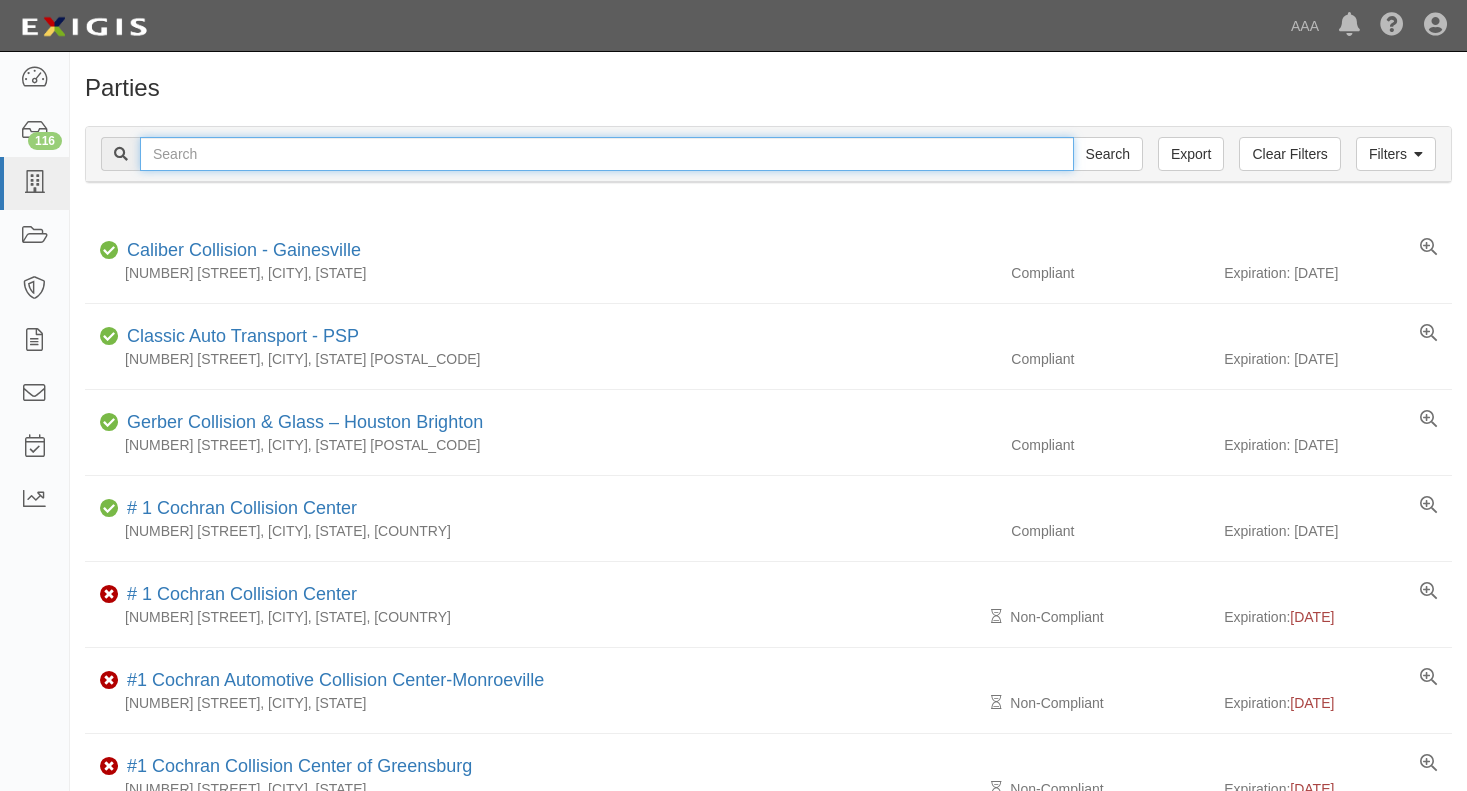 click at bounding box center (607, 154) 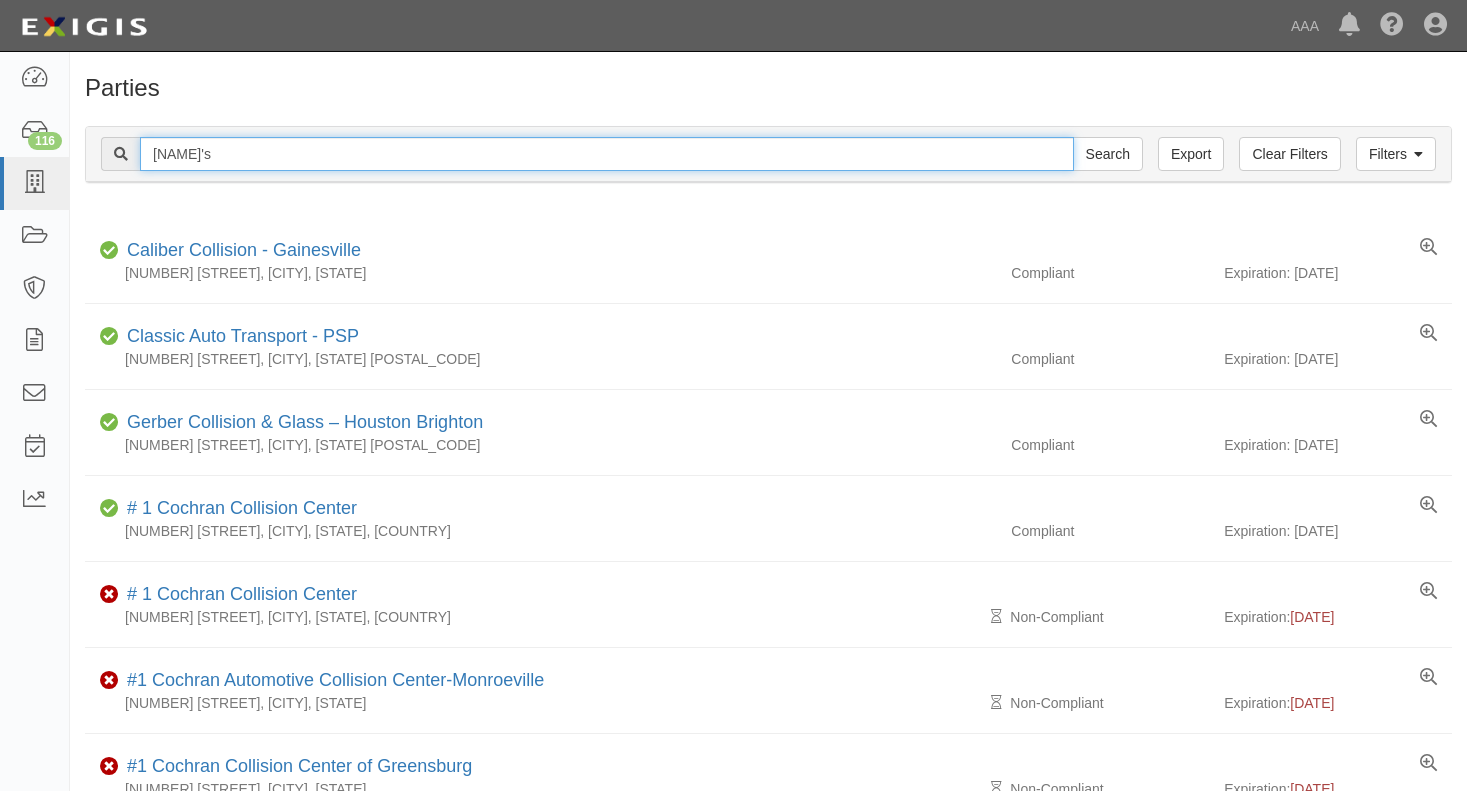 type on "harold's" 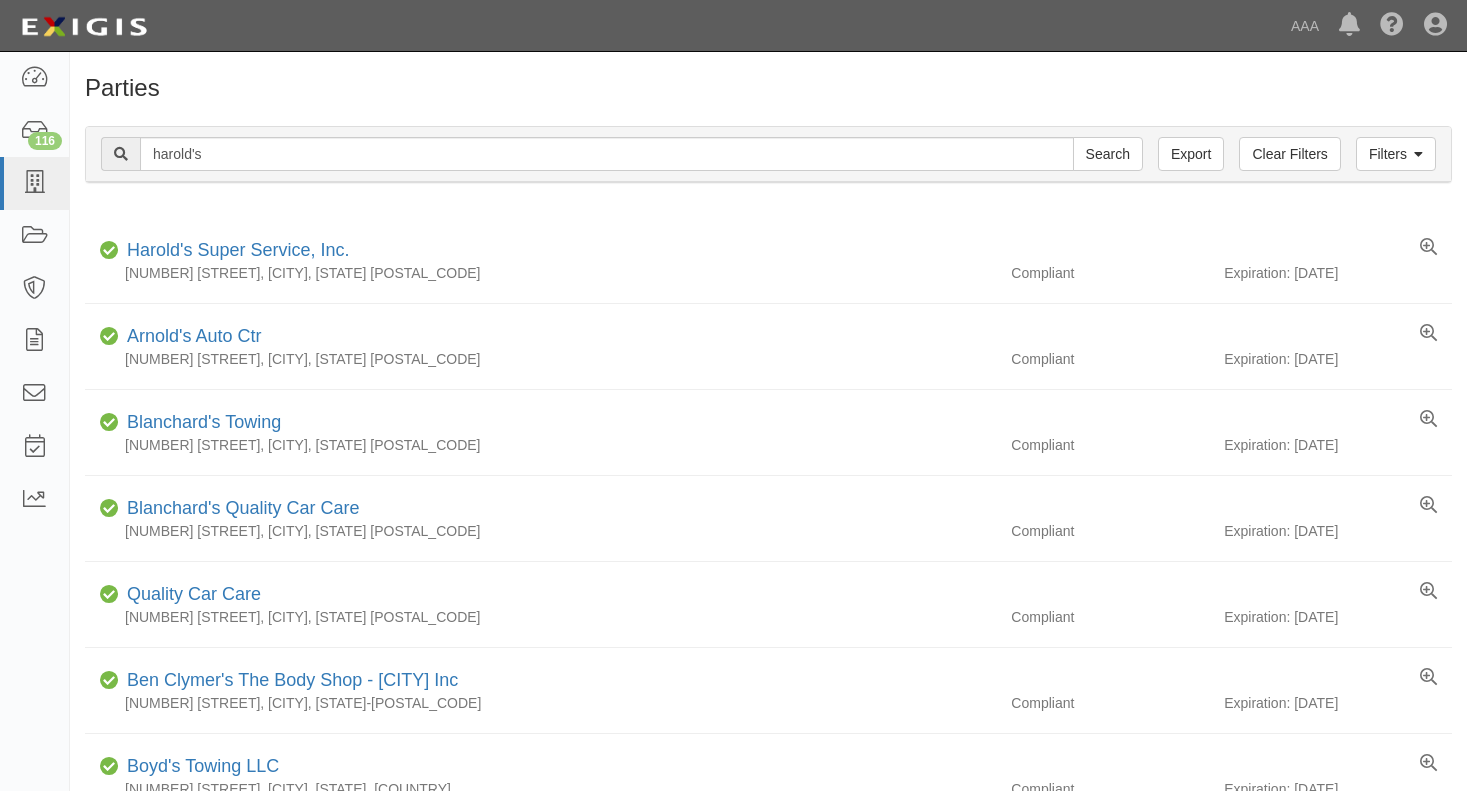 scroll, scrollTop: 0, scrollLeft: 0, axis: both 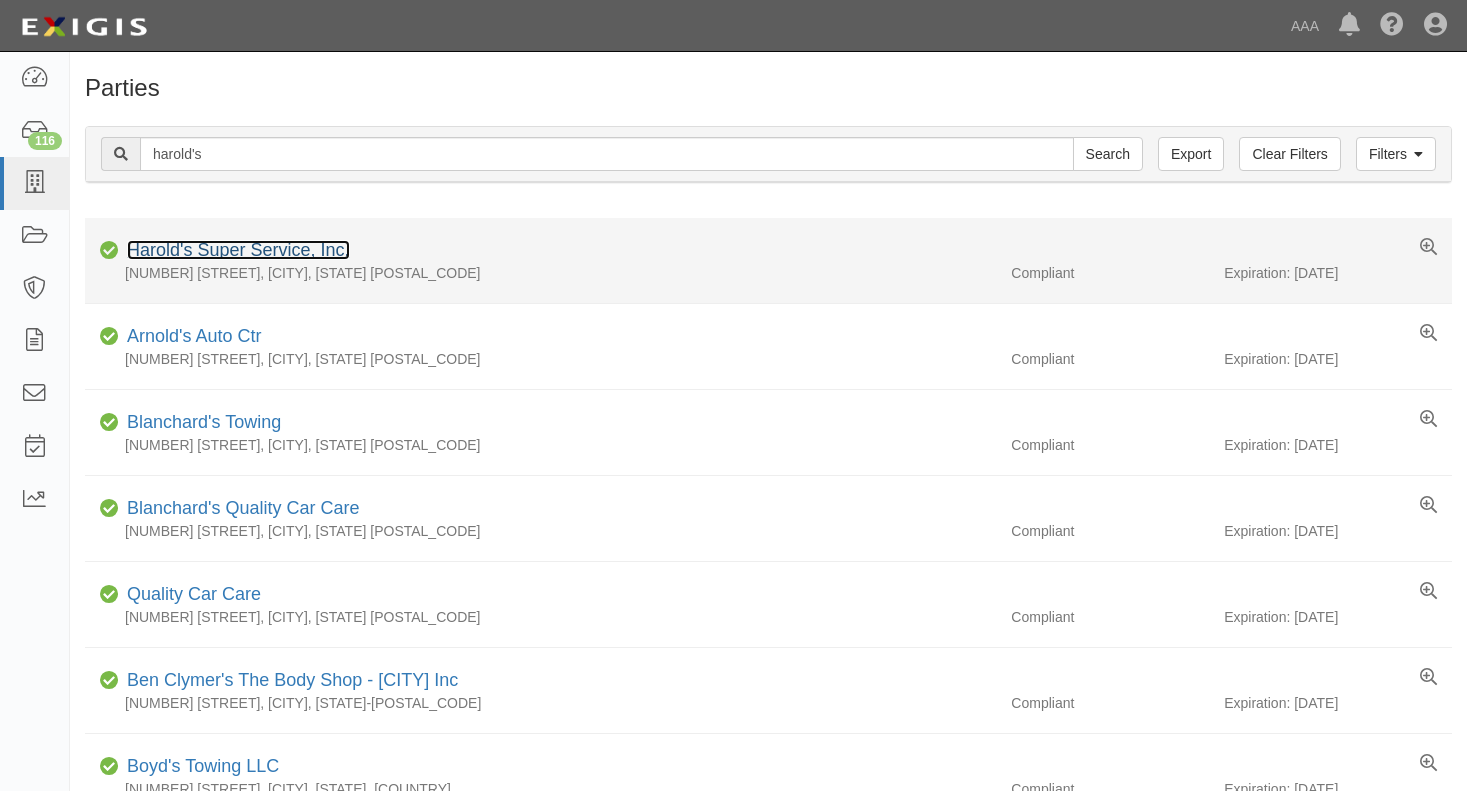 click on "Harold's Super Service, Inc." at bounding box center (238, 250) 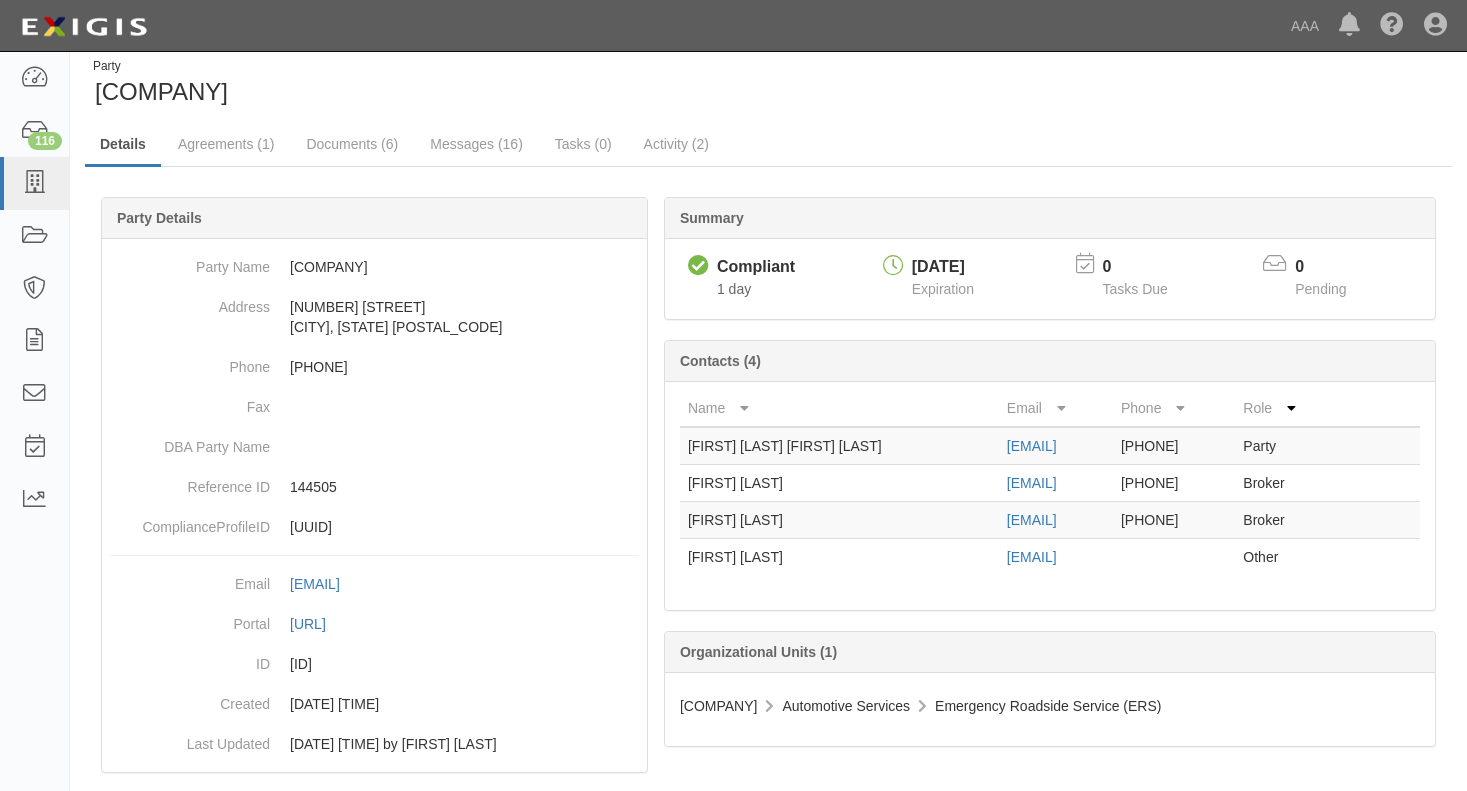 scroll, scrollTop: 0, scrollLeft: 0, axis: both 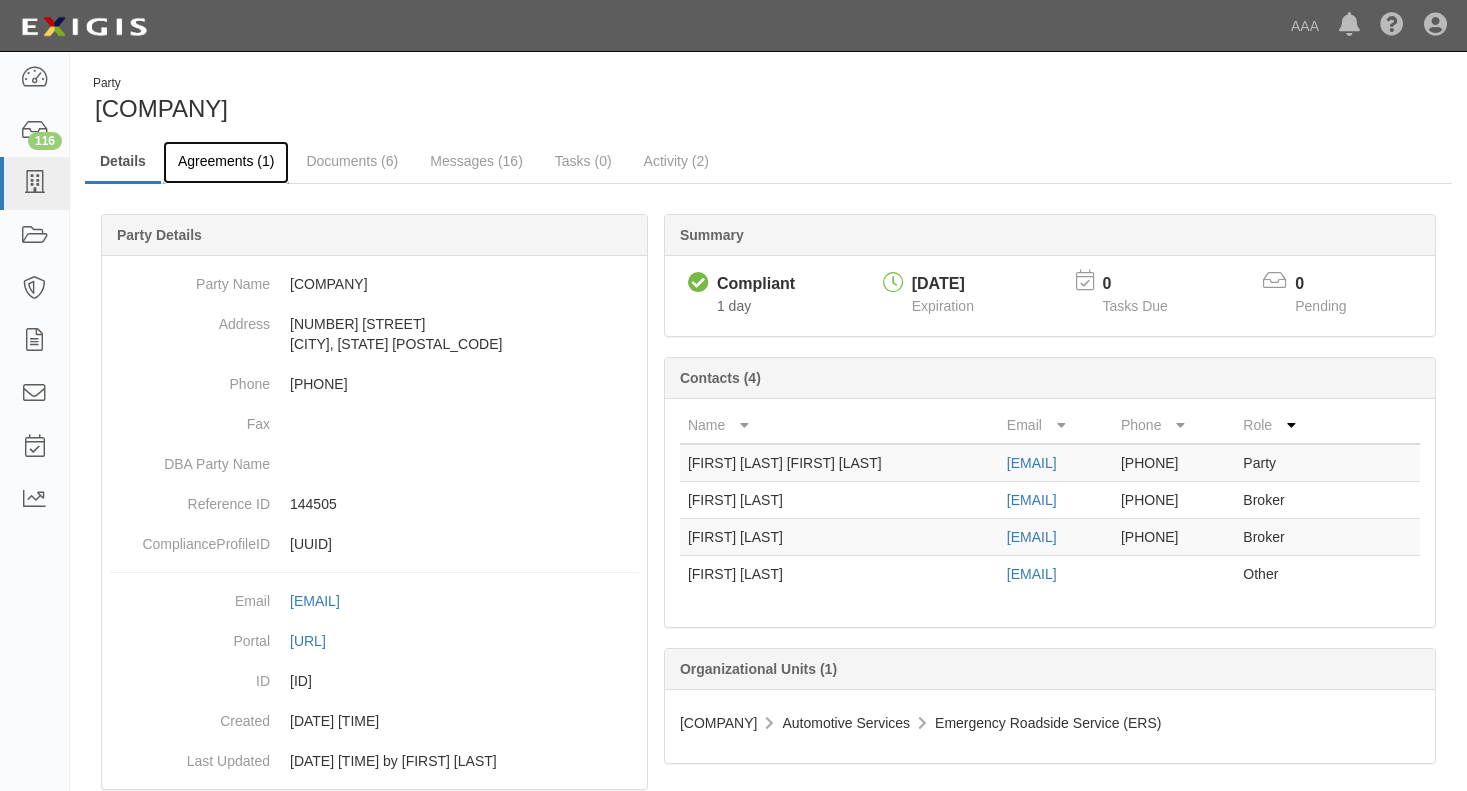 click on "Agreements (1)" at bounding box center [226, 162] 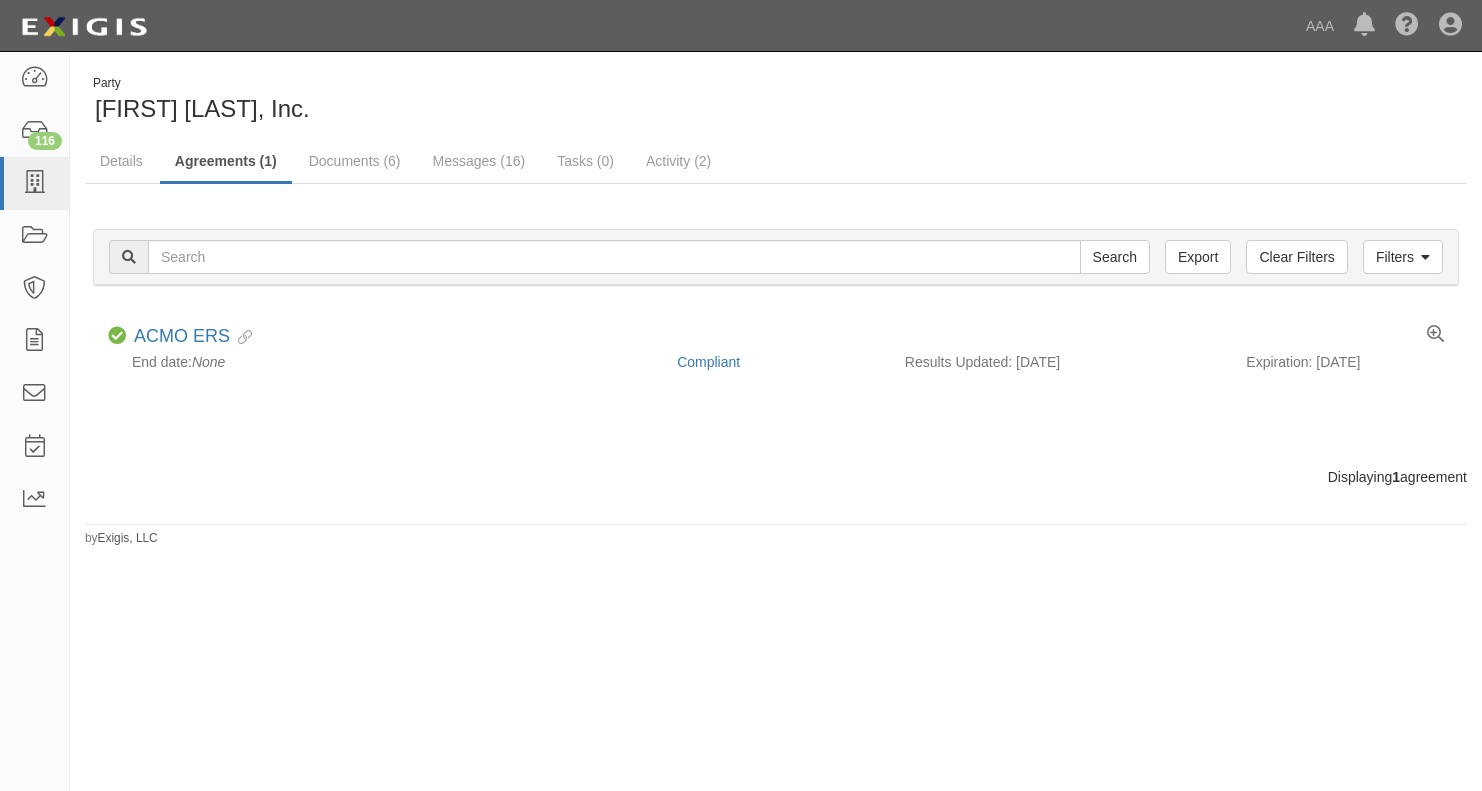 scroll, scrollTop: 0, scrollLeft: 0, axis: both 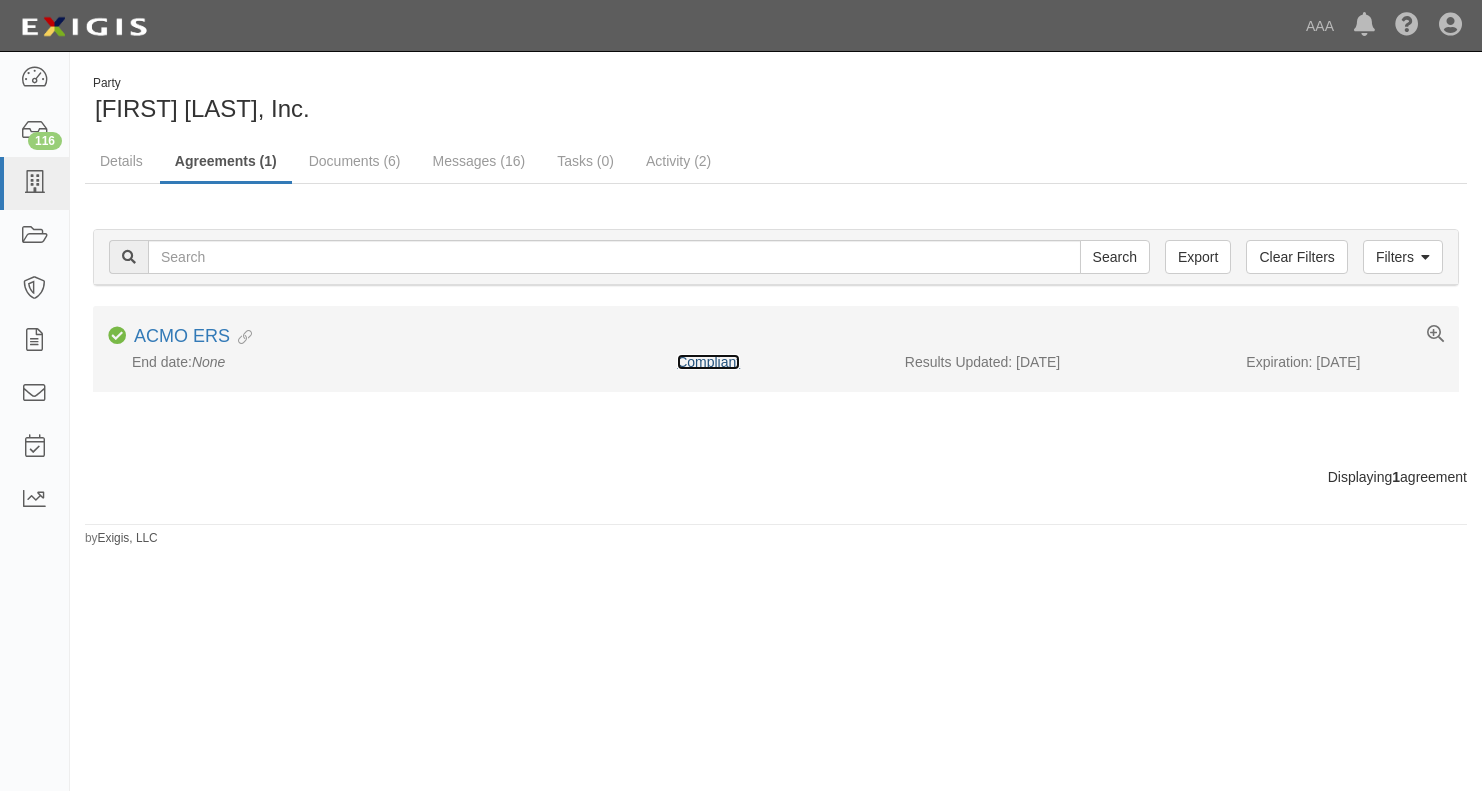 click on "Compliant" at bounding box center [708, 362] 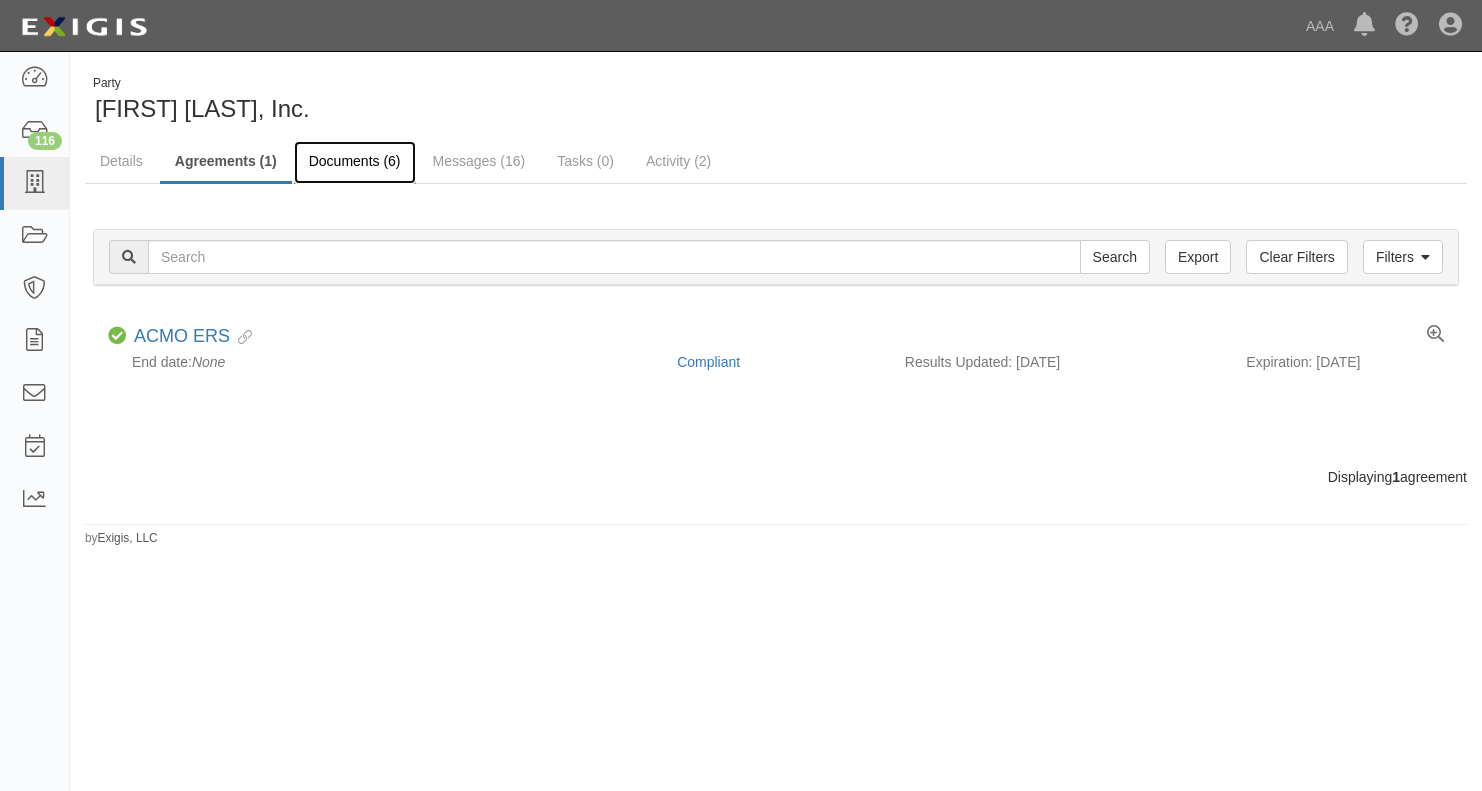 click on "Documents (6)" at bounding box center (355, 162) 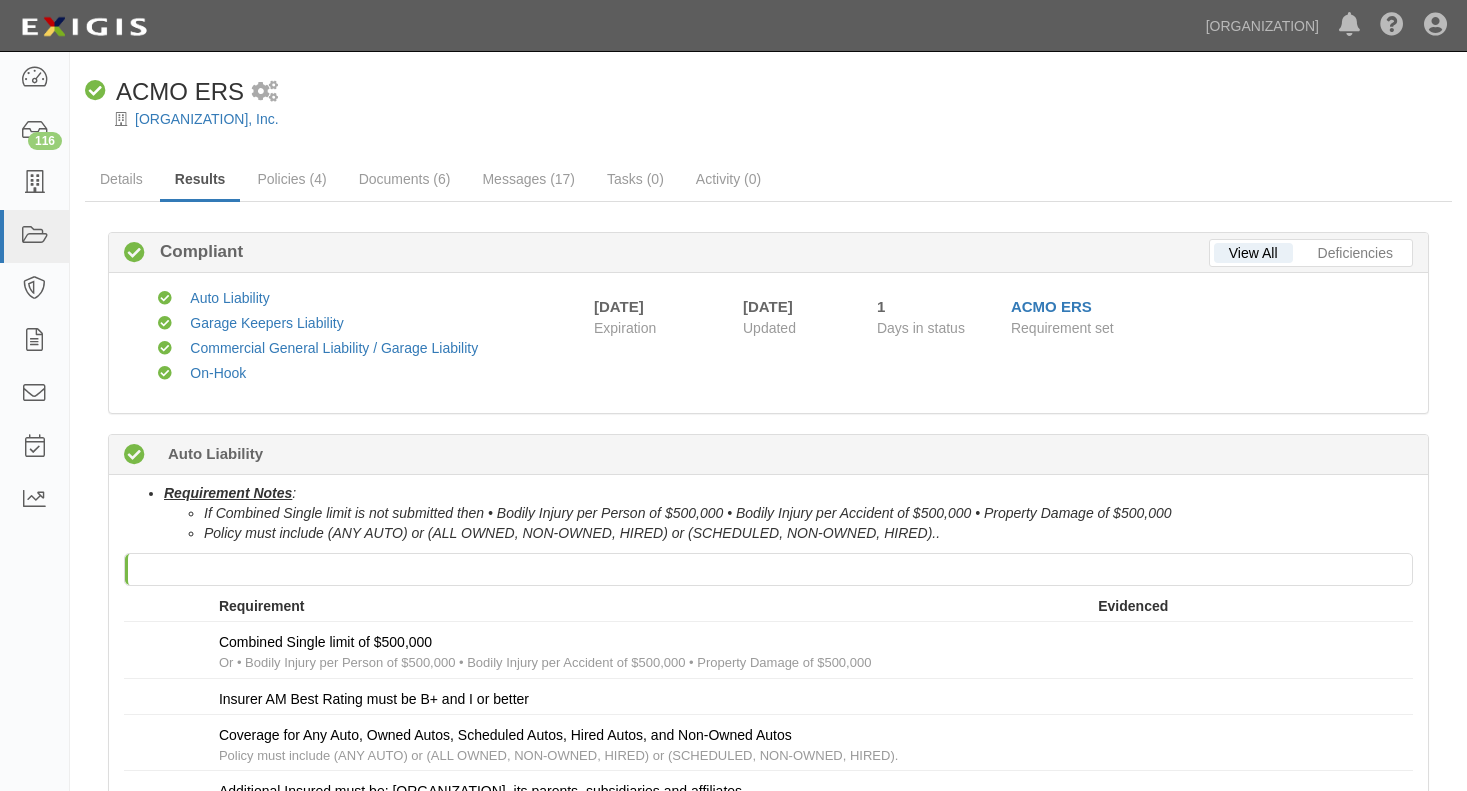 scroll, scrollTop: 0, scrollLeft: 0, axis: both 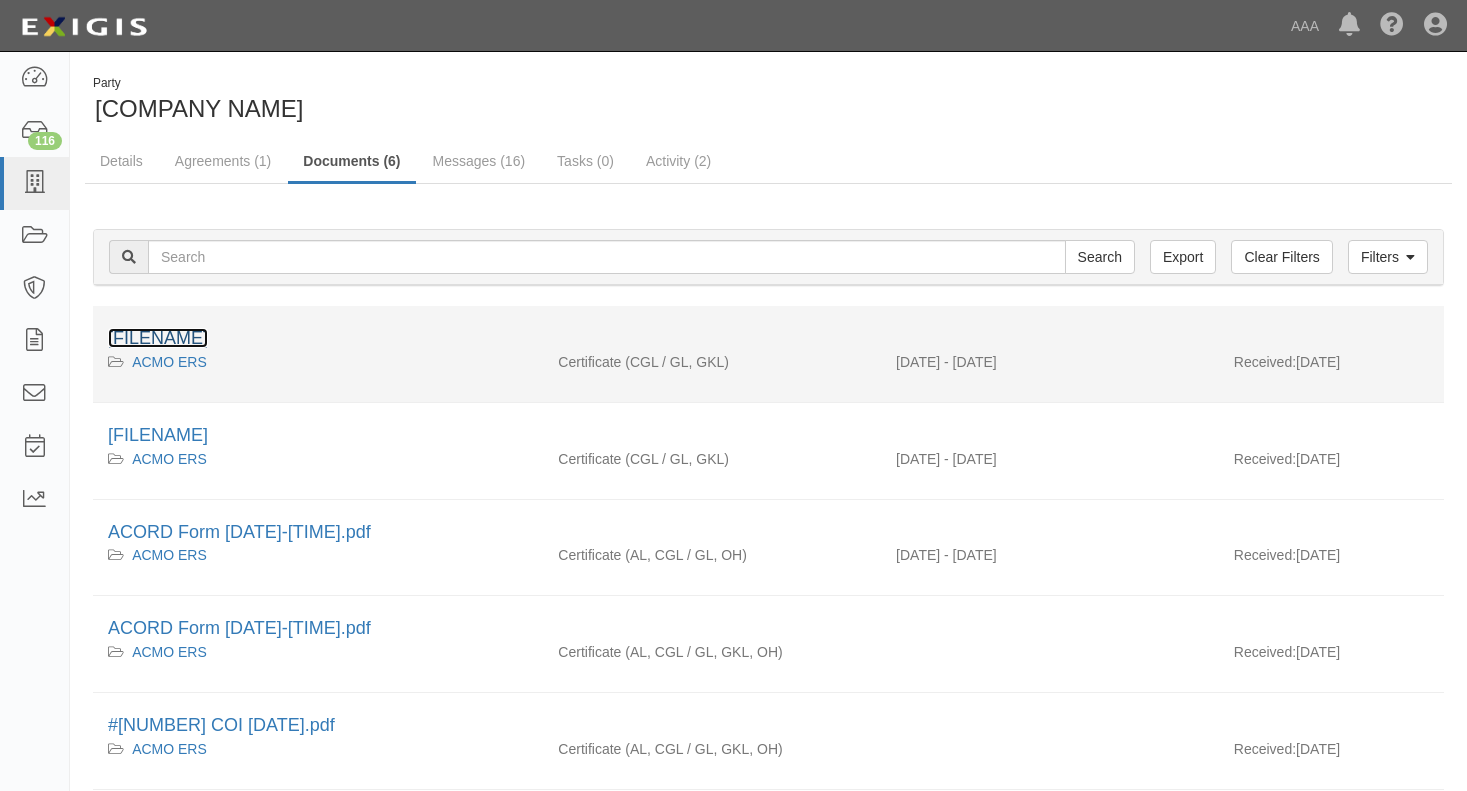 click on "HaroldsSuperSerivceGeneralLiability.pdf" at bounding box center [158, 338] 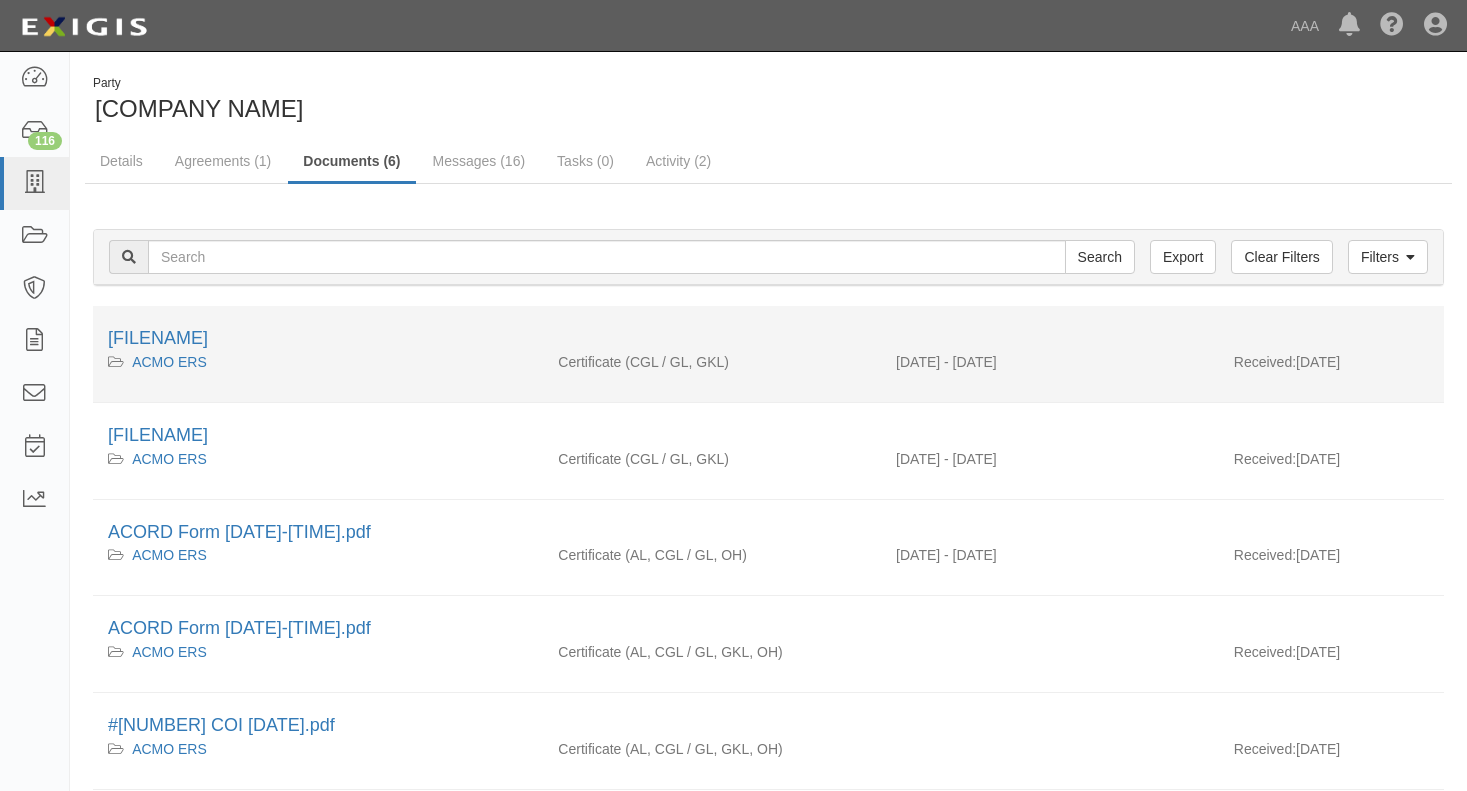 drag, startPoint x: 320, startPoint y: 331, endPoint x: 190, endPoint y: 379, distance: 138.57849 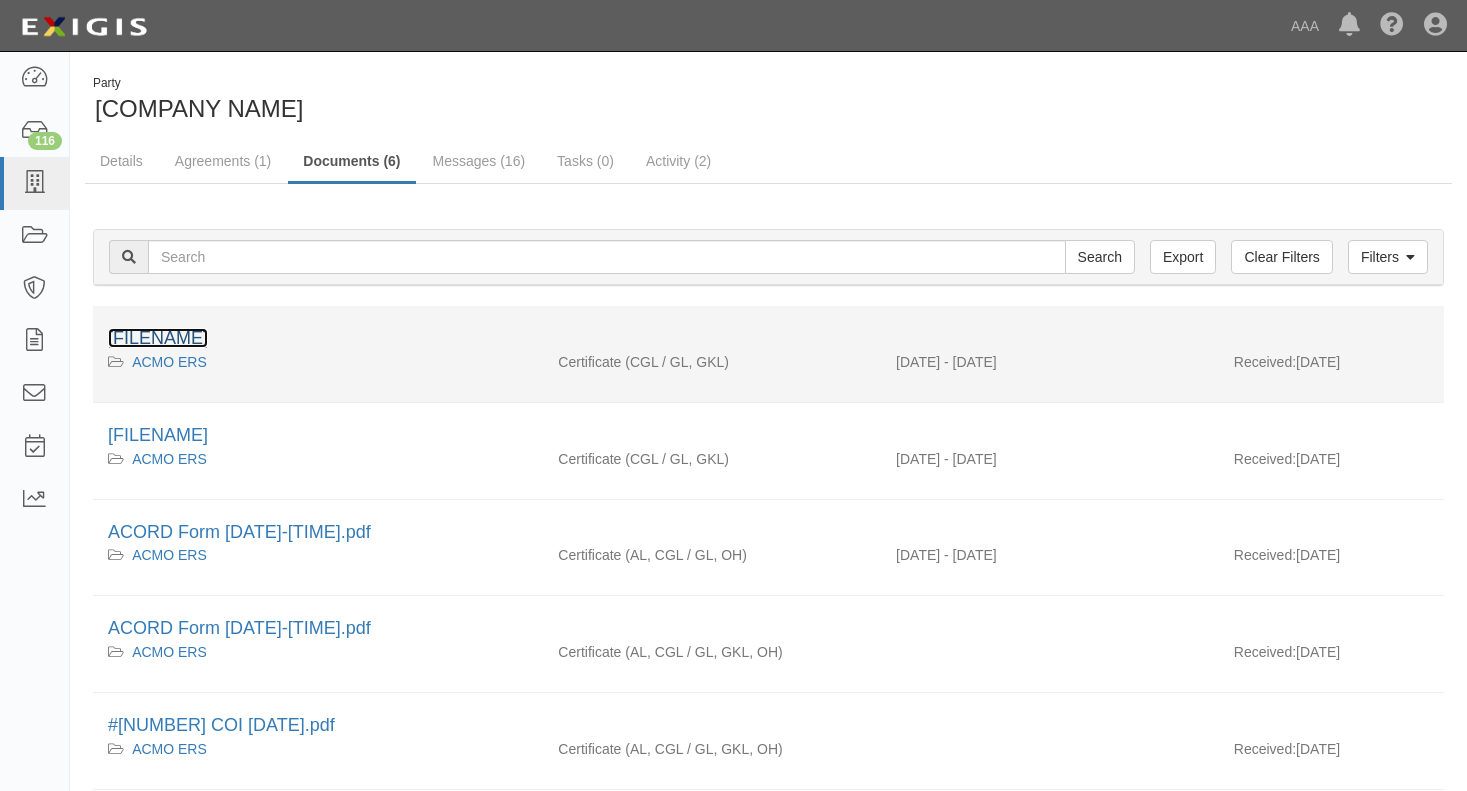 drag, startPoint x: 223, startPoint y: 338, endPoint x: 175, endPoint y: 336, distance: 48.04165 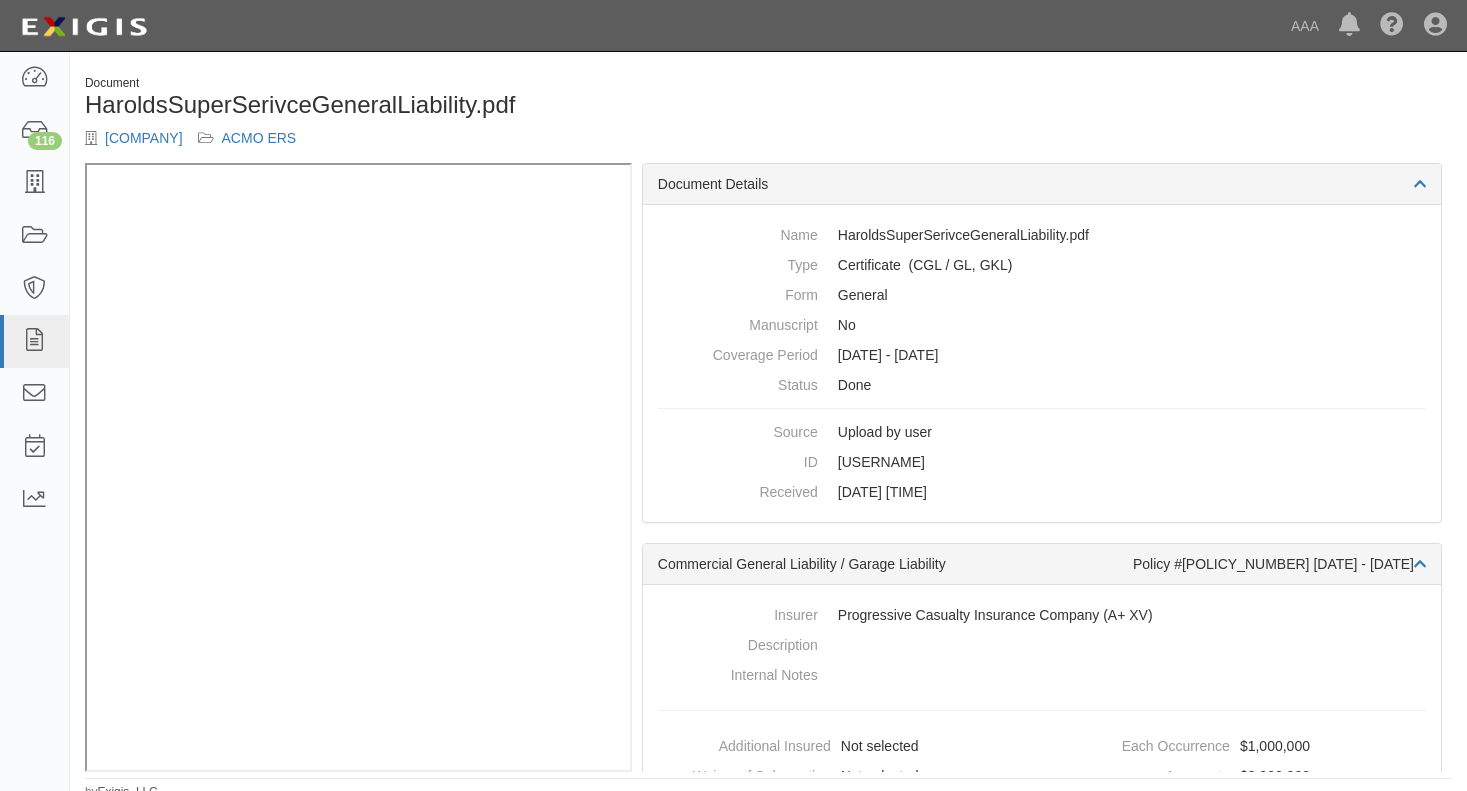 scroll, scrollTop: 0, scrollLeft: 0, axis: both 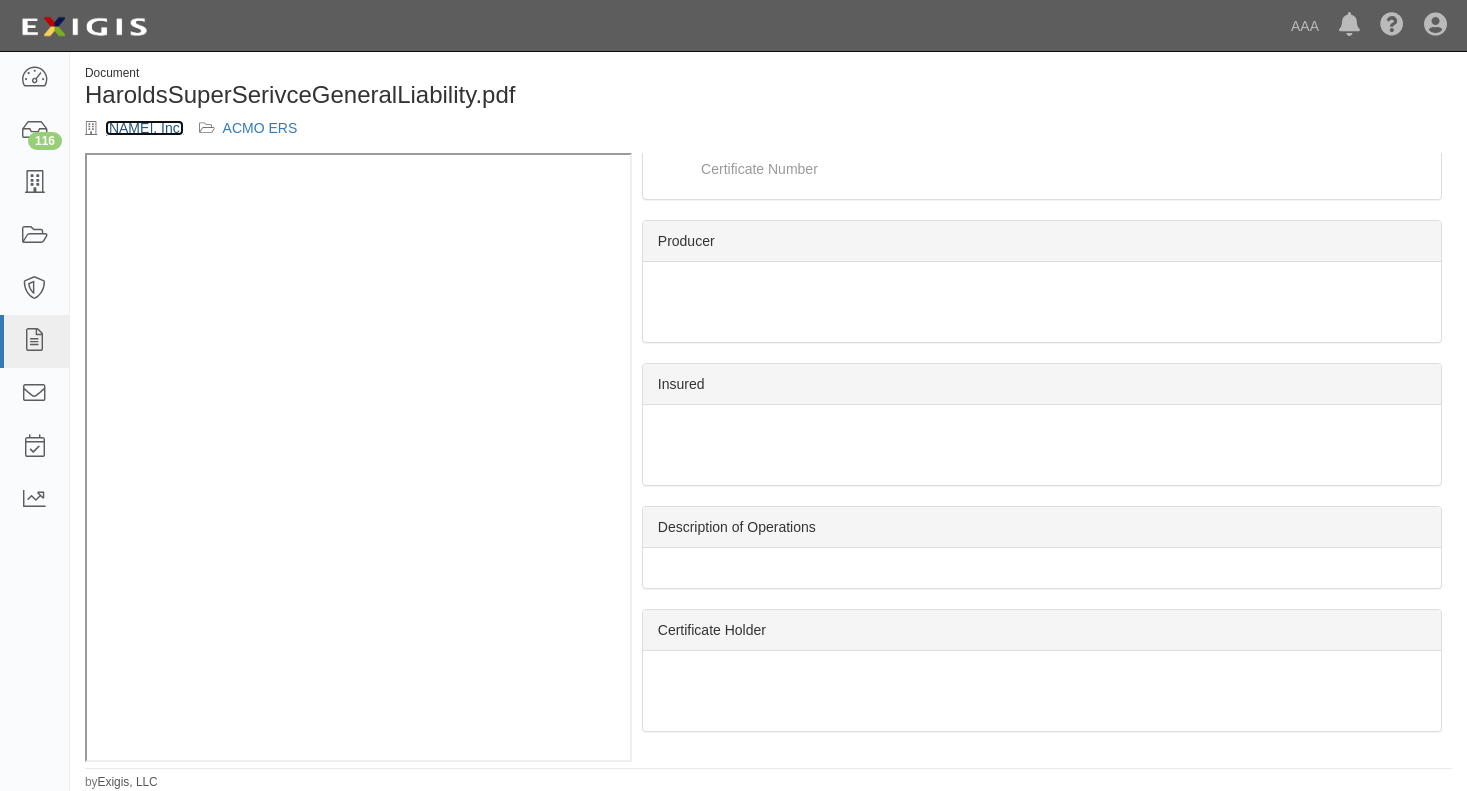 click on "Harold's Super Service, Inc." at bounding box center [144, 128] 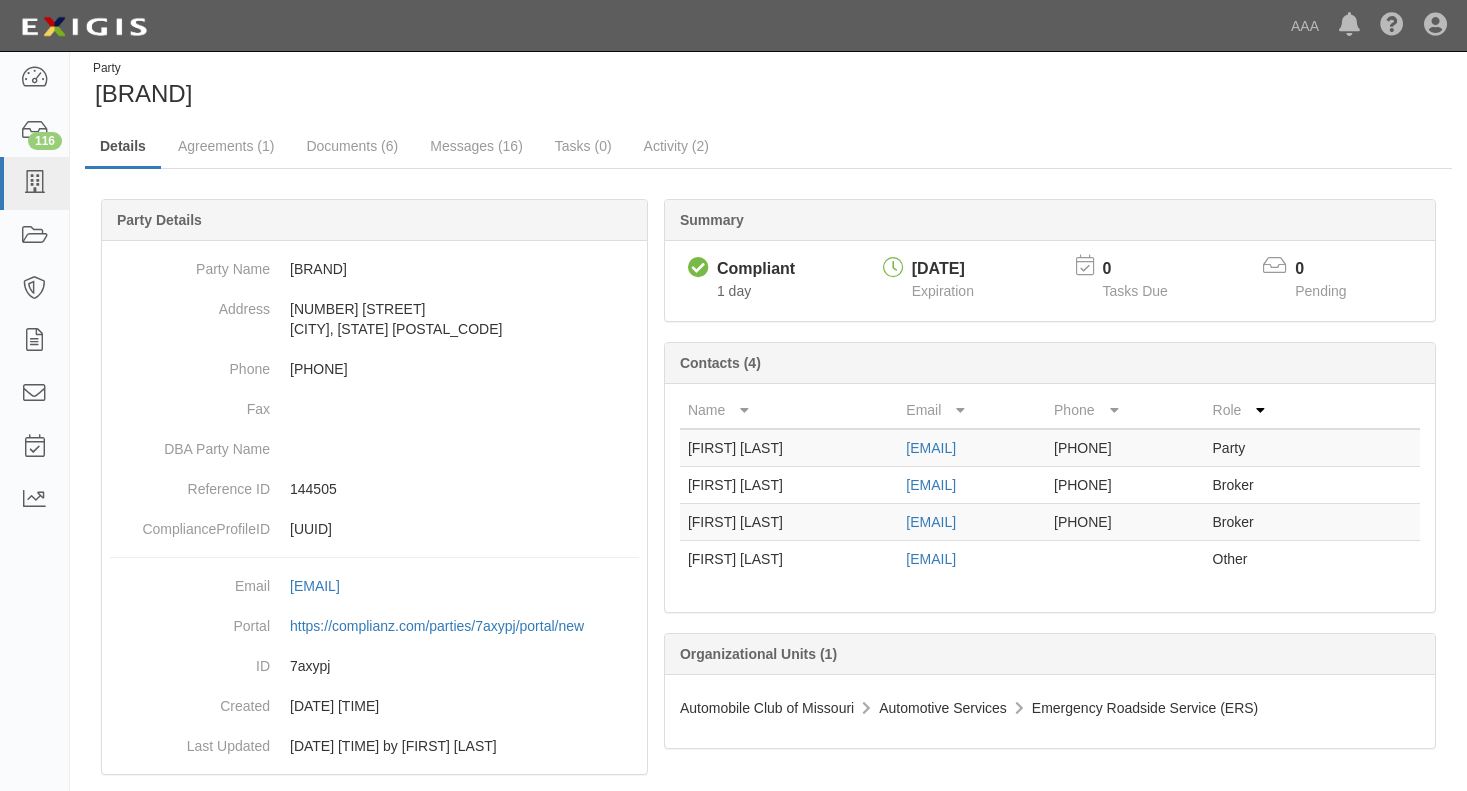 scroll, scrollTop: 0, scrollLeft: 0, axis: both 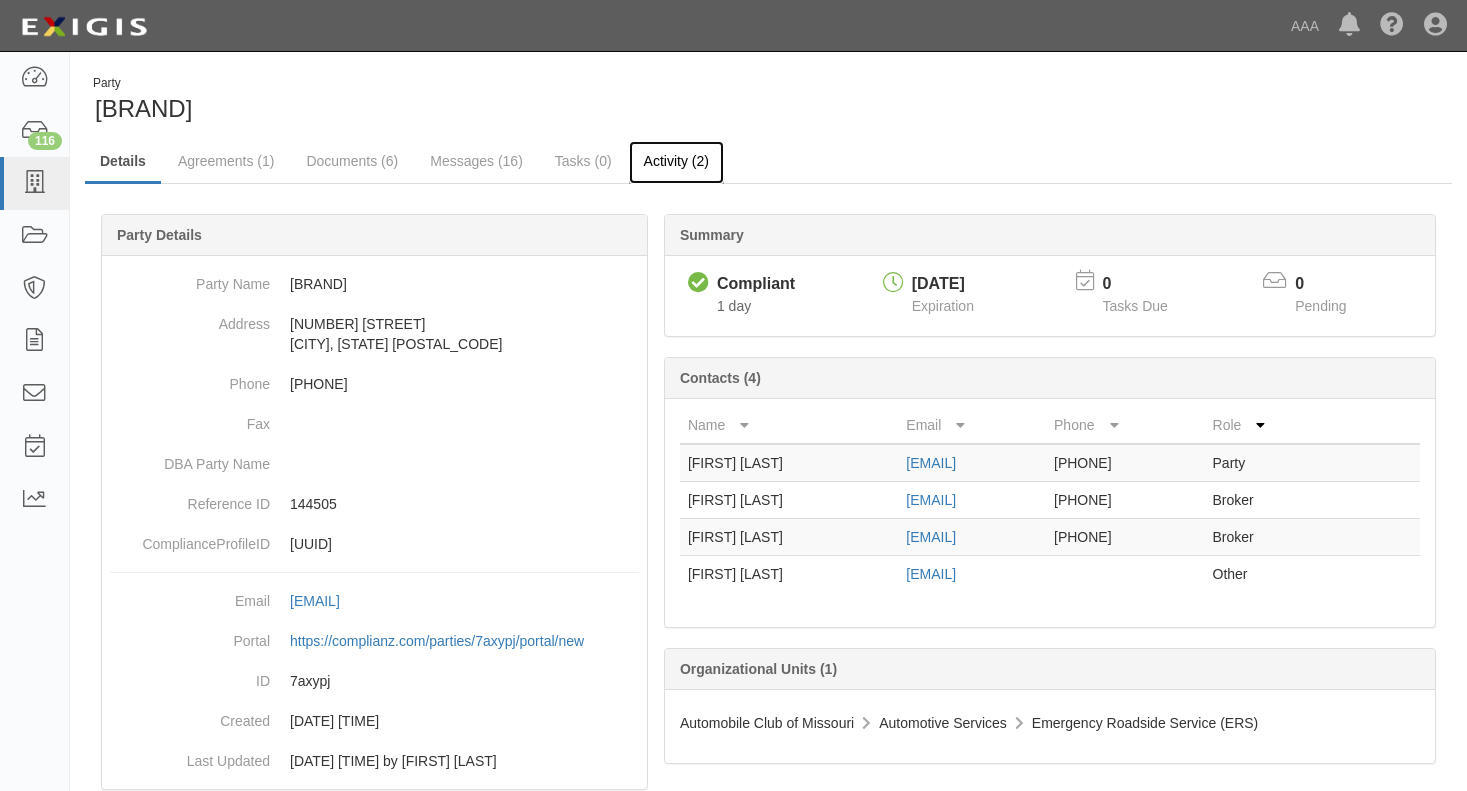 click on "Activity (2)" at bounding box center (676, 162) 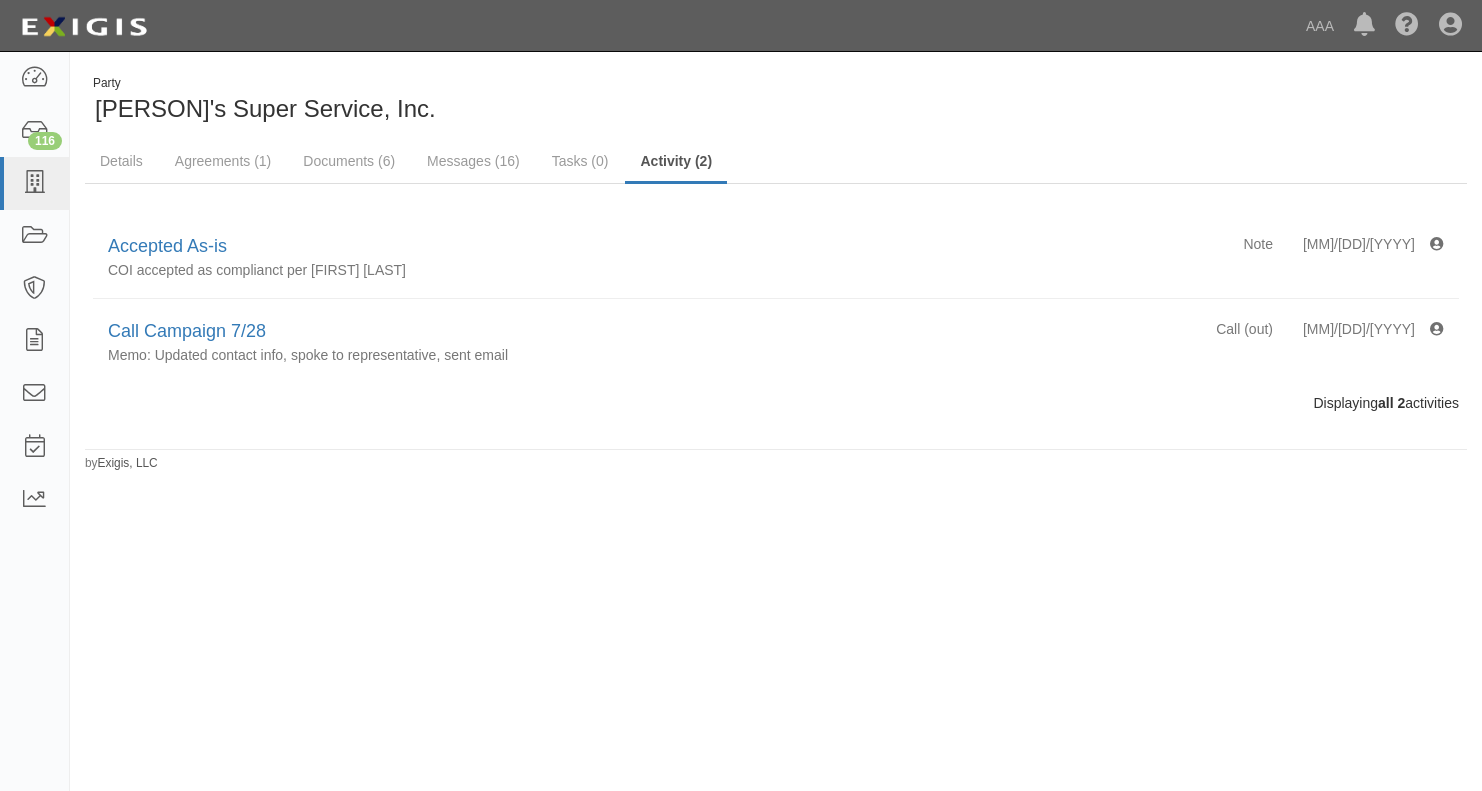 scroll, scrollTop: 0, scrollLeft: 0, axis: both 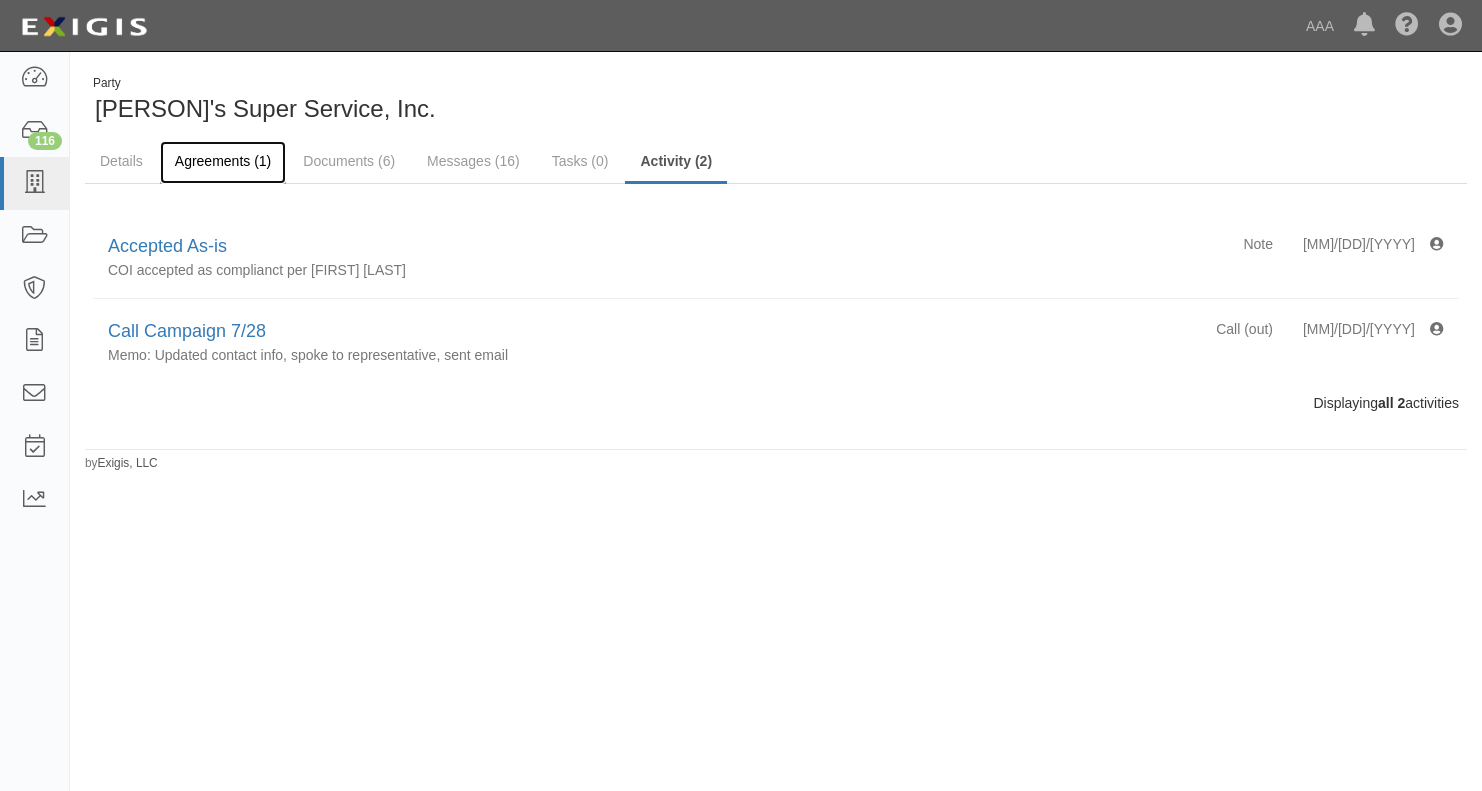 click on "Agreements (1)" at bounding box center (223, 162) 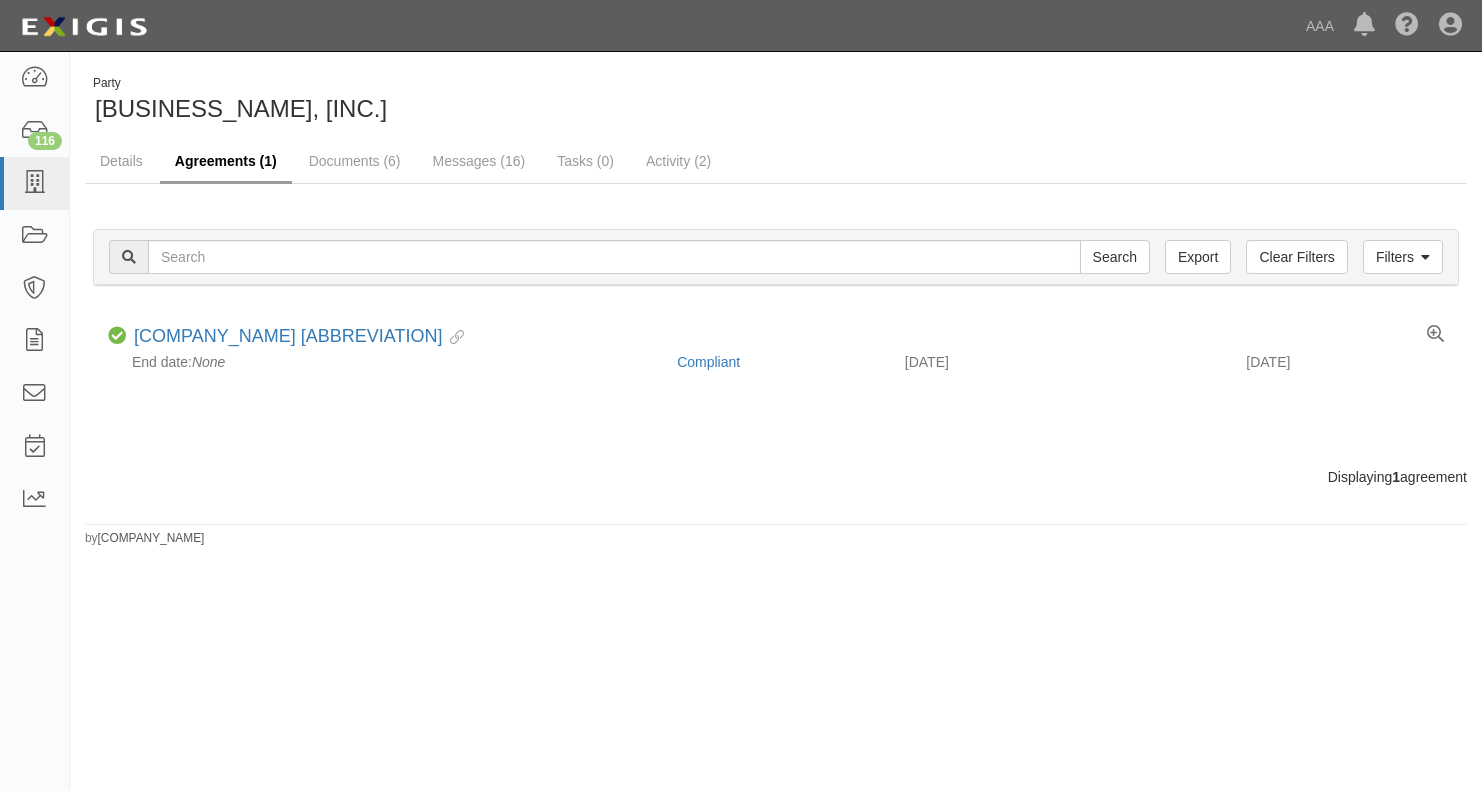 scroll, scrollTop: 0, scrollLeft: 0, axis: both 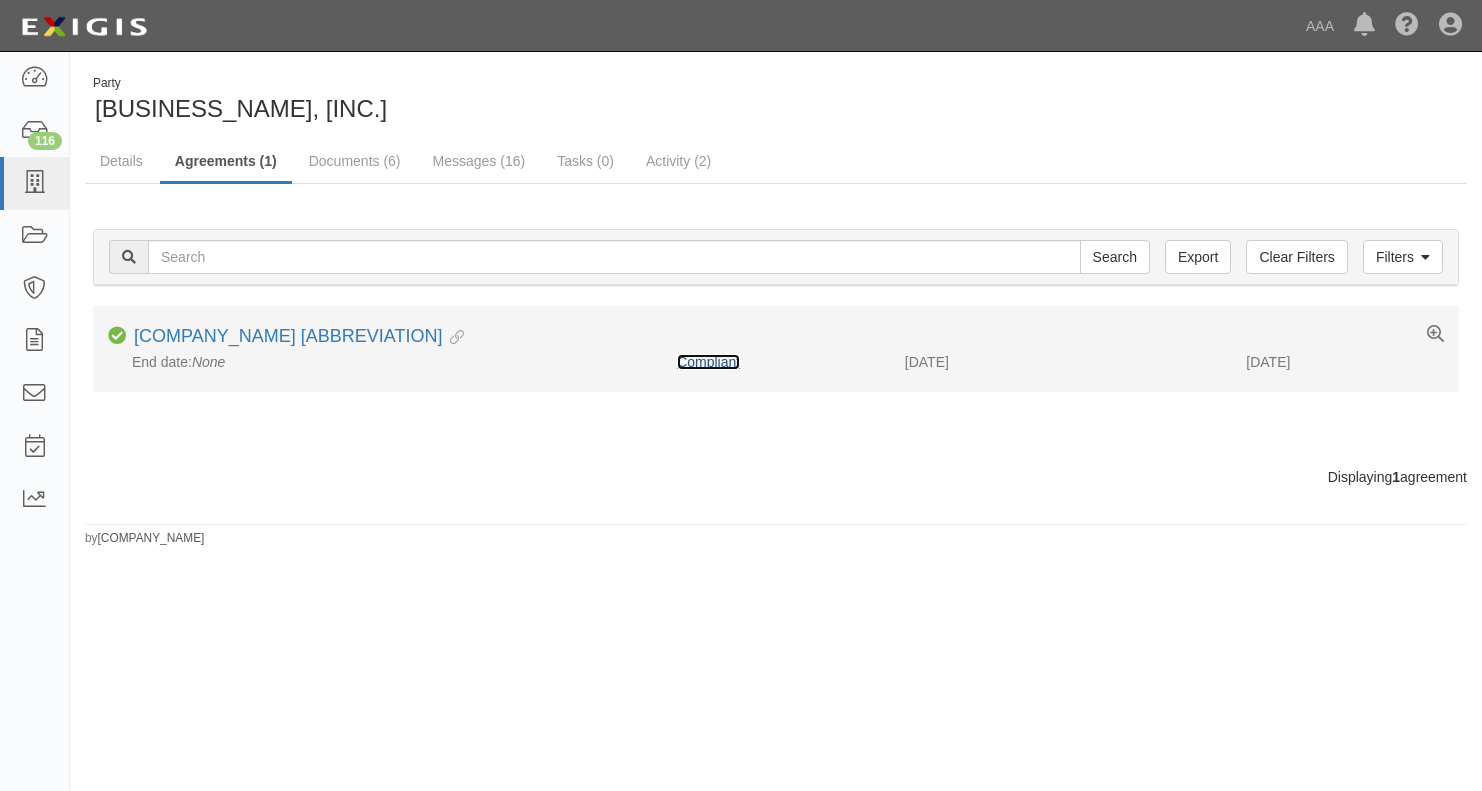 click on "Compliant" at bounding box center [708, 362] 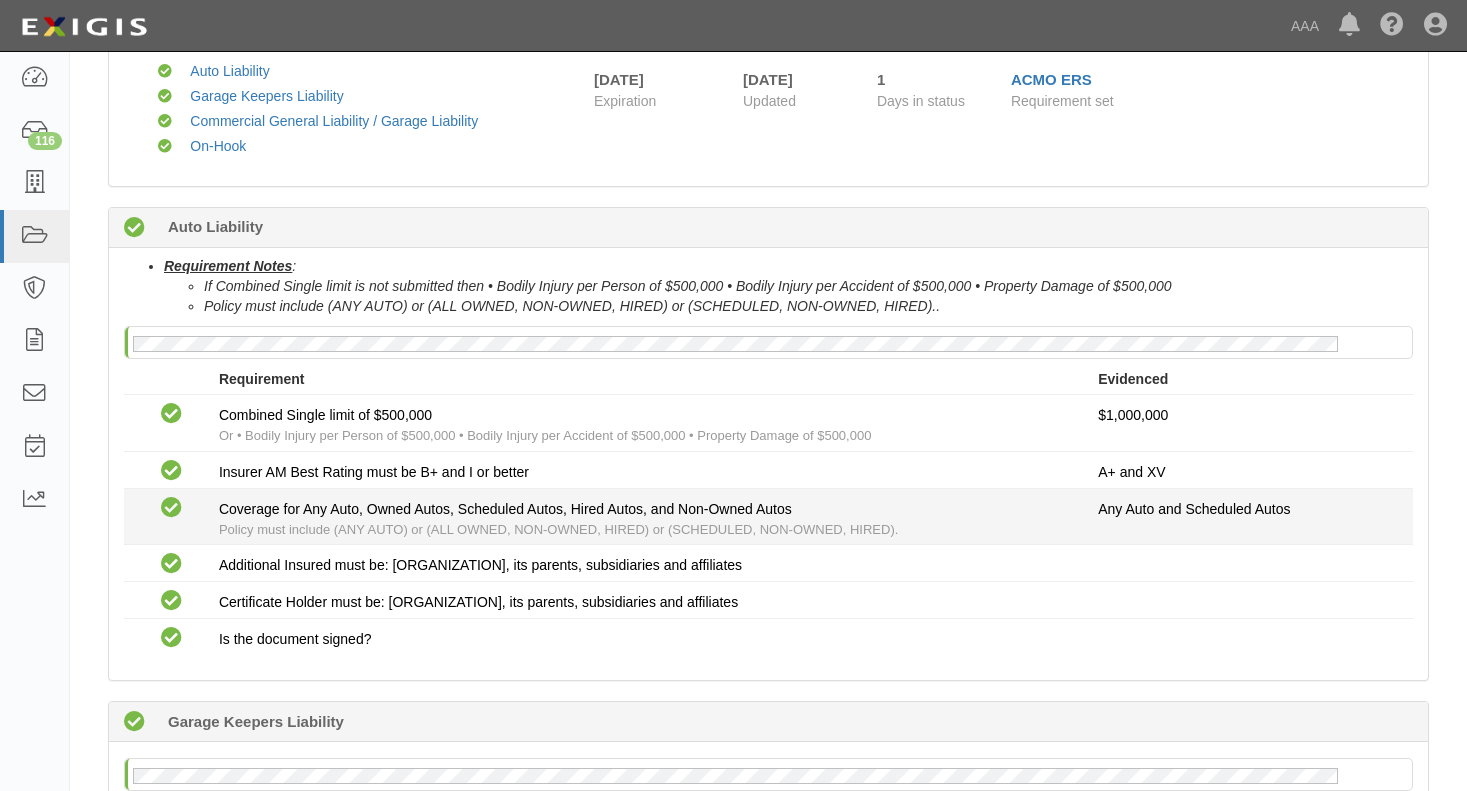 scroll, scrollTop: 0, scrollLeft: 0, axis: both 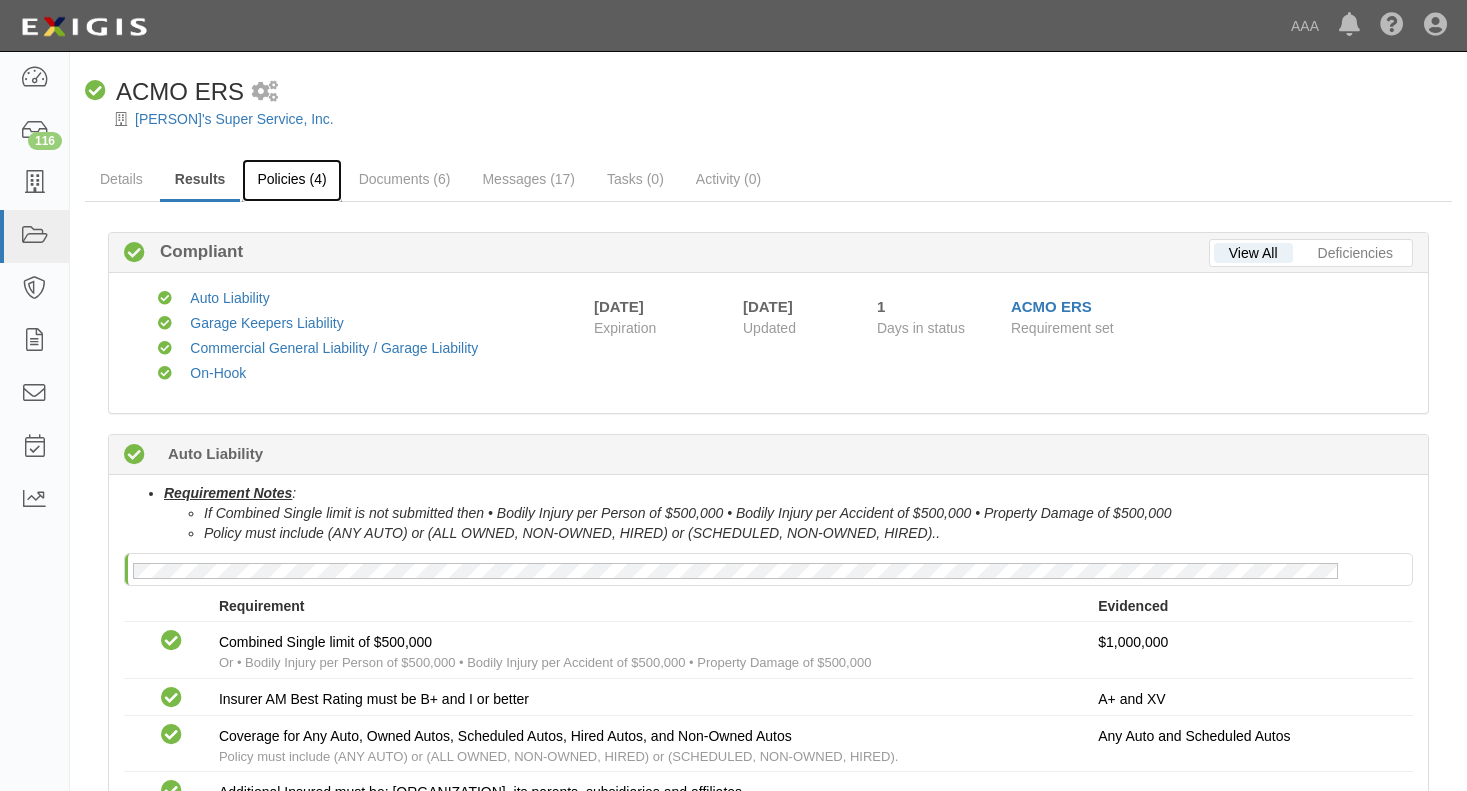 click on "Policies (4)" at bounding box center (291, 180) 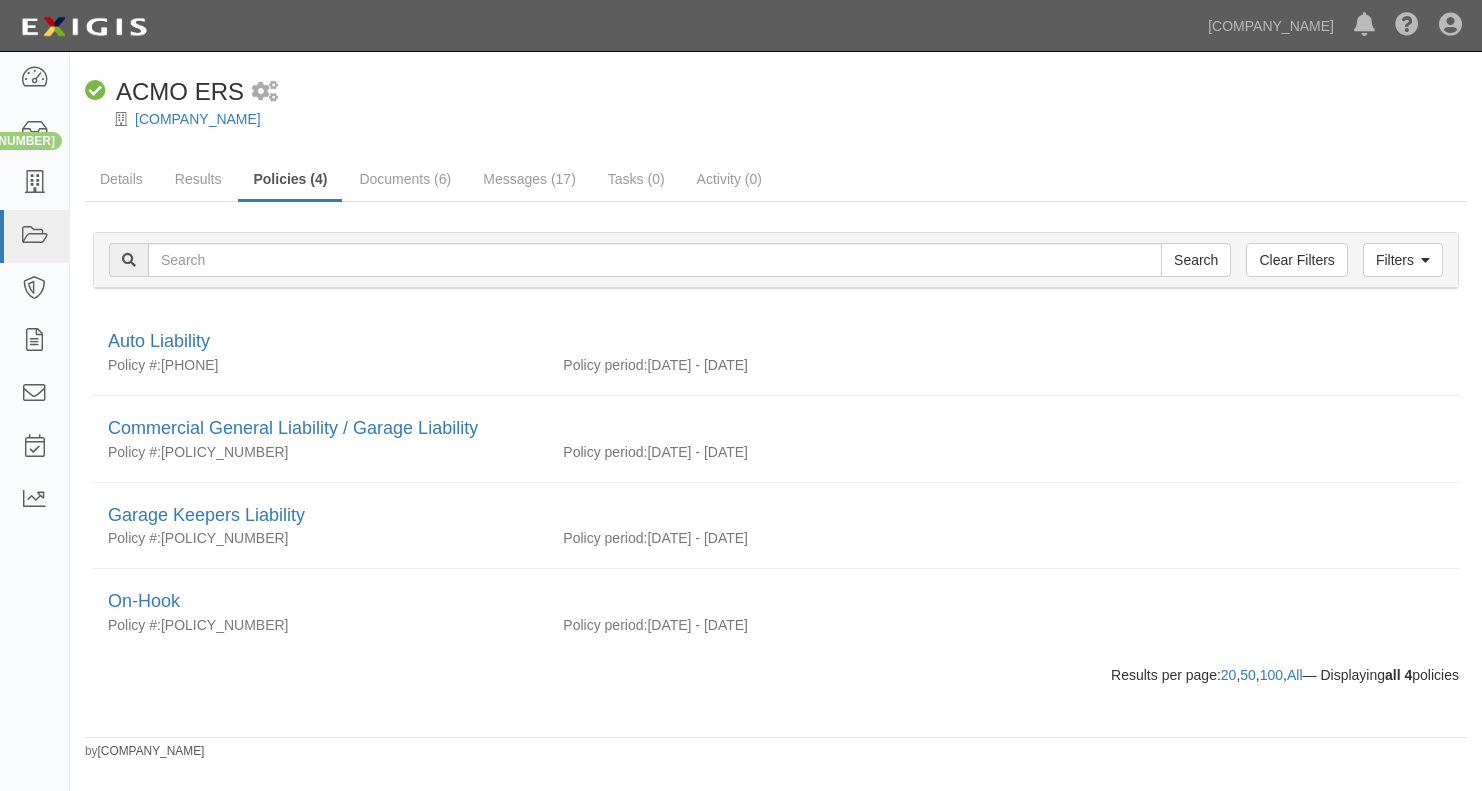 scroll, scrollTop: 0, scrollLeft: 0, axis: both 